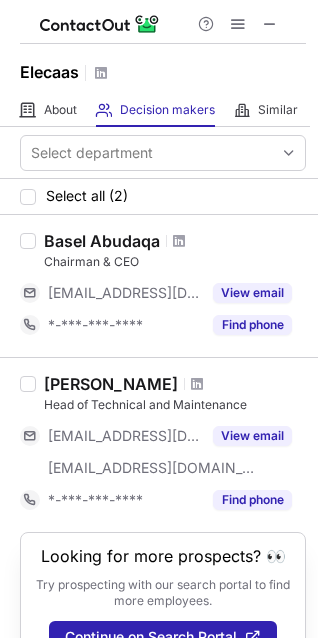 scroll, scrollTop: 0, scrollLeft: 0, axis: both 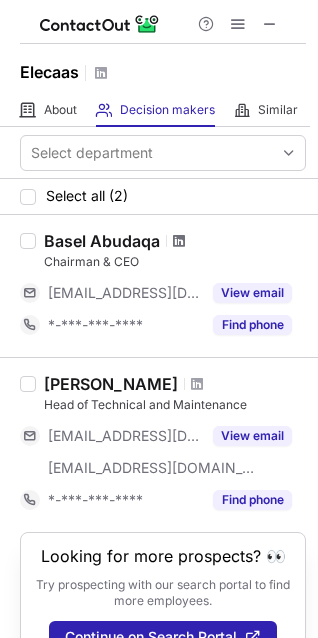 click at bounding box center [179, 241] 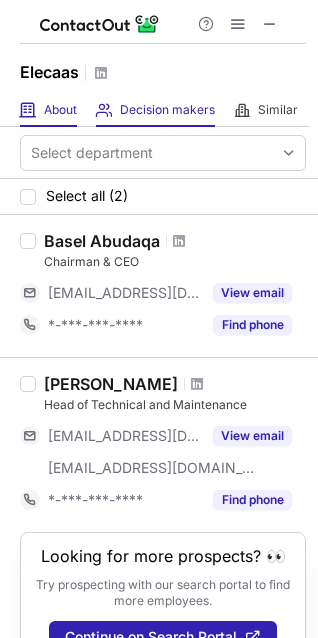click at bounding box center (28, 110) 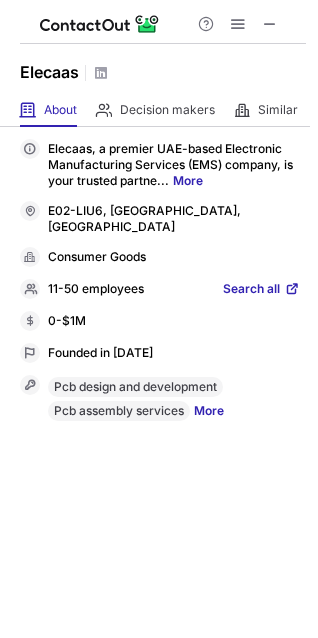 click on "Search all" at bounding box center [251, 290] 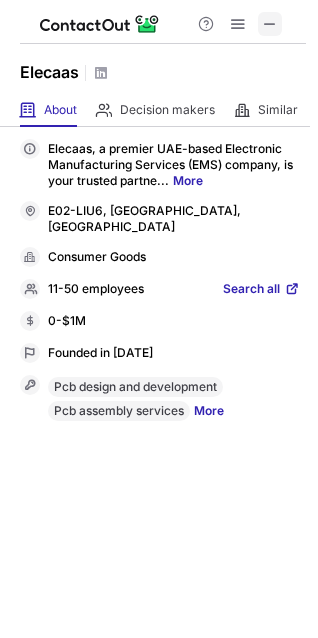 click at bounding box center [270, 24] 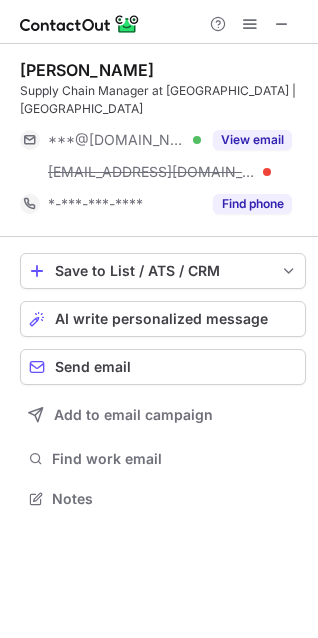 scroll, scrollTop: 0, scrollLeft: 0, axis: both 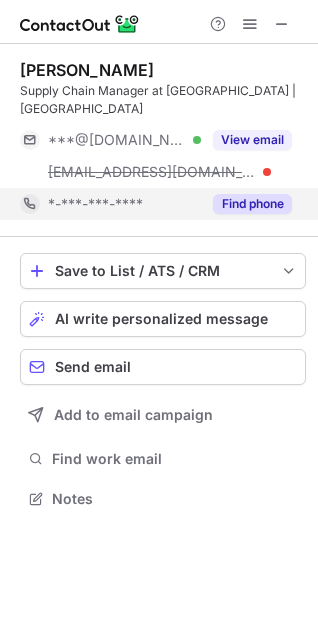 click on "Find phone" at bounding box center (252, 204) 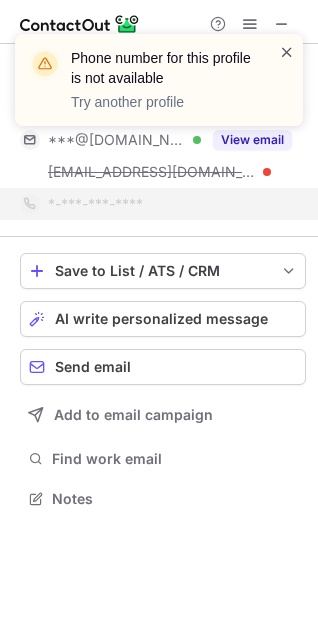 click at bounding box center [287, 52] 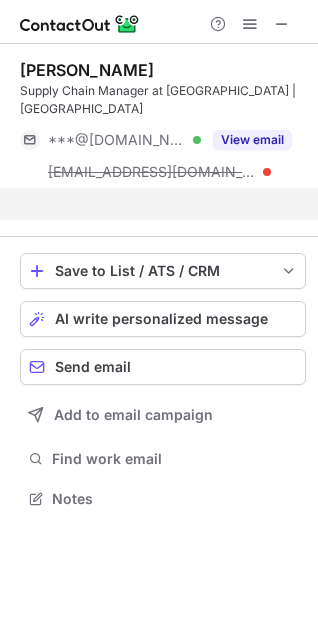 scroll, scrollTop: 434, scrollLeft: 318, axis: both 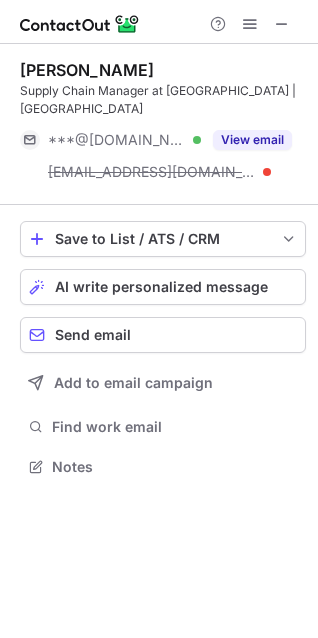 click on "Phone number for this profile is not available Try another profile" at bounding box center (159, 34) 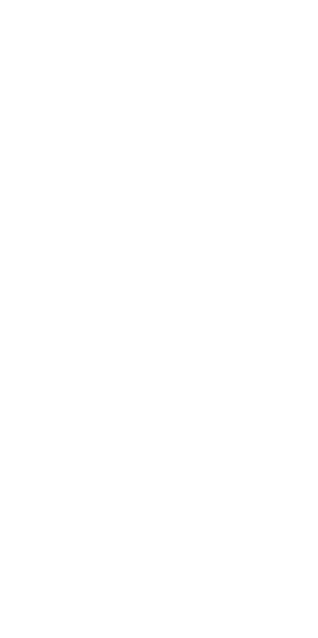 scroll, scrollTop: 0, scrollLeft: 0, axis: both 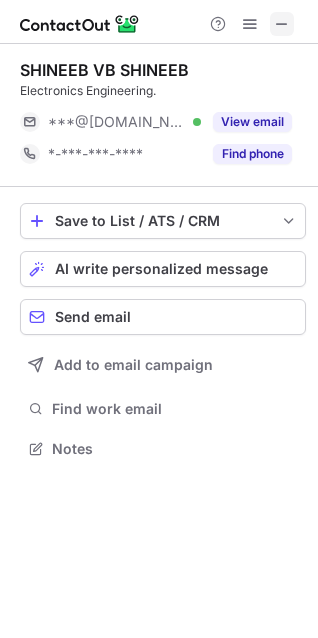 click at bounding box center (282, 24) 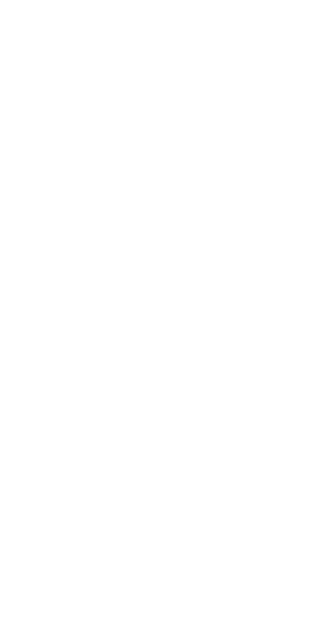 scroll, scrollTop: 0, scrollLeft: 0, axis: both 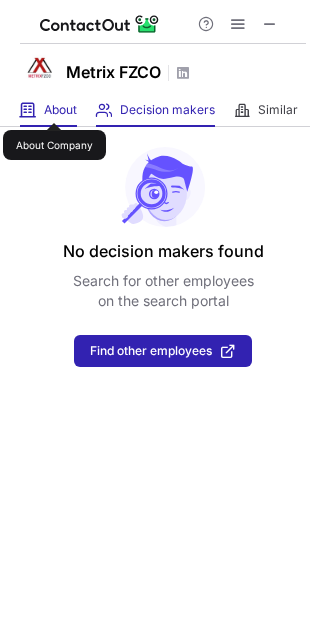 click on "About" at bounding box center [60, 110] 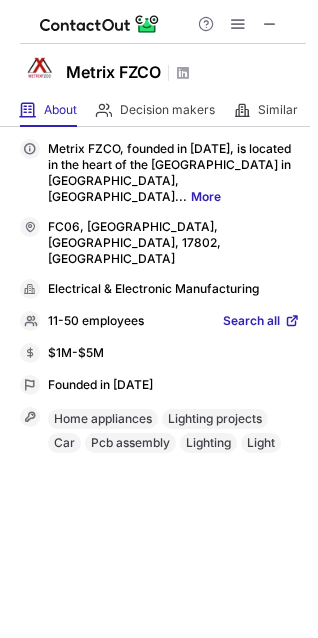 click on "Search all" at bounding box center (251, 322) 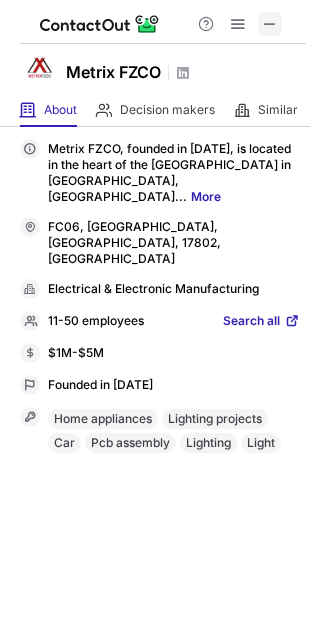 click at bounding box center [270, 24] 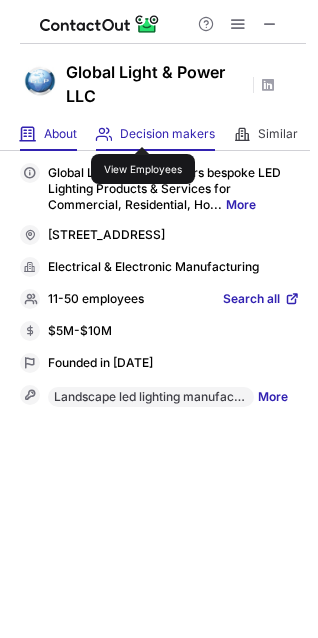 click on "Decision makers" at bounding box center (167, 134) 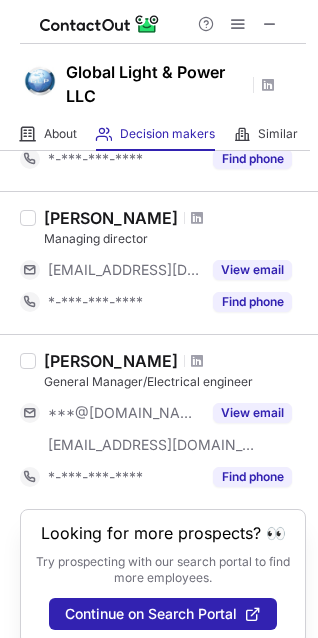 scroll, scrollTop: 676, scrollLeft: 0, axis: vertical 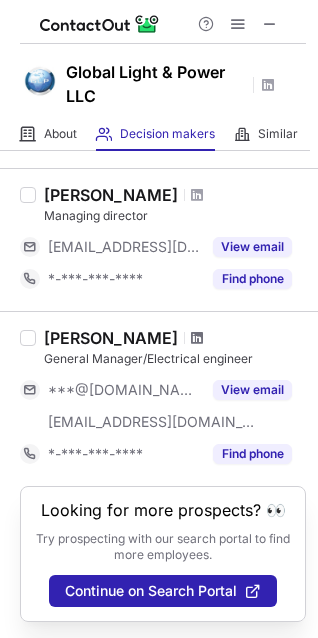 click at bounding box center (197, 338) 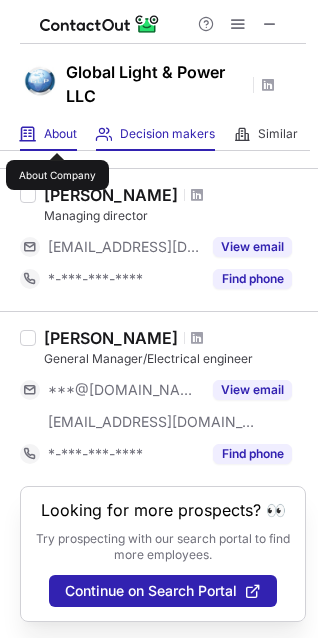 click on "About" at bounding box center [60, 134] 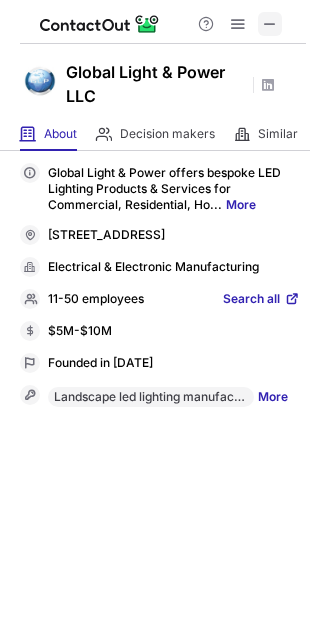 click at bounding box center [270, 24] 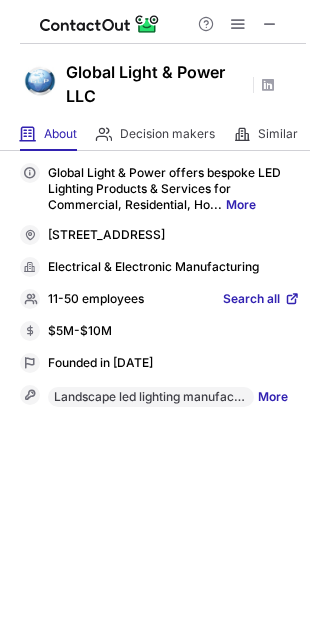 click on "Search all" at bounding box center (251, 300) 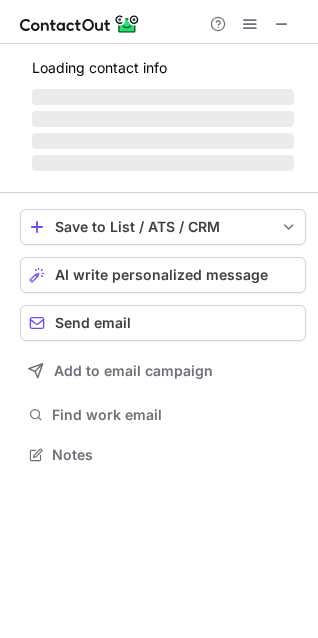 scroll, scrollTop: 9, scrollLeft: 10, axis: both 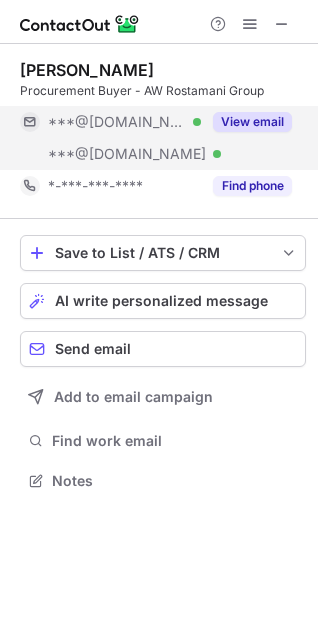 click on "View email" at bounding box center [252, 122] 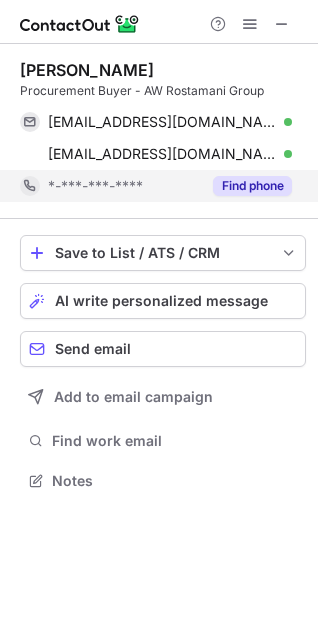 click on "Find phone" at bounding box center [252, 186] 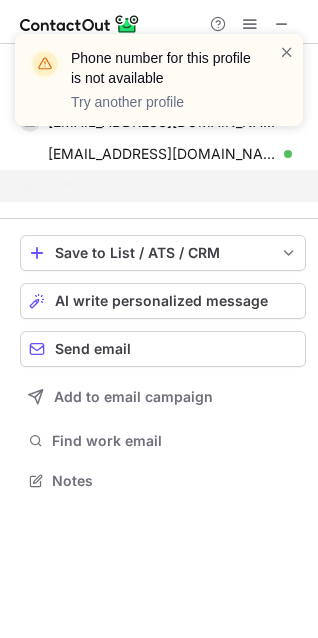 click on "Phone number for this profile is not available Try another profile" at bounding box center [159, 80] 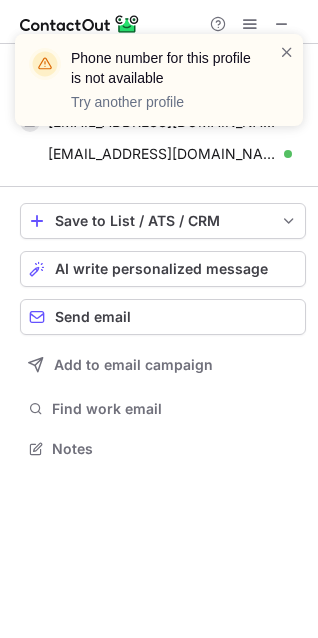 scroll, scrollTop: 434, scrollLeft: 318, axis: both 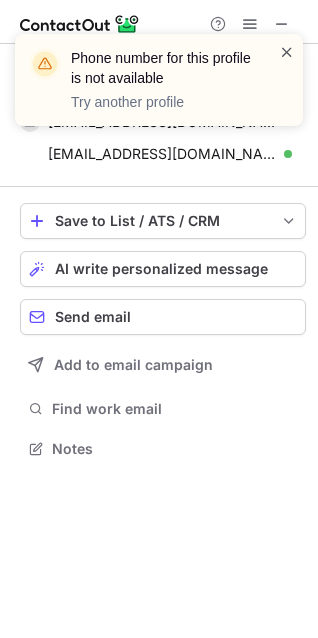 click at bounding box center (287, 52) 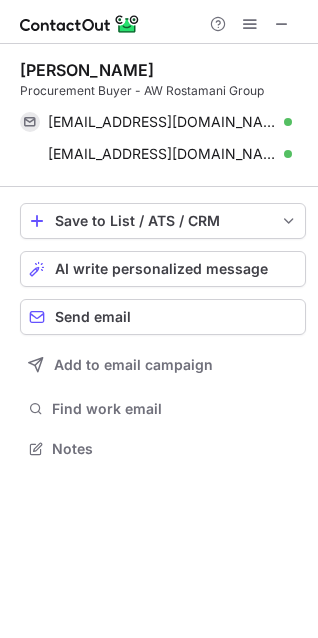 click on "Phone number for this profile is not available Try another profile" at bounding box center (159, 34) 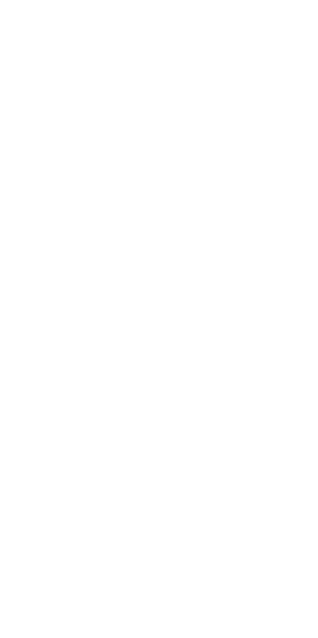 scroll, scrollTop: 0, scrollLeft: 0, axis: both 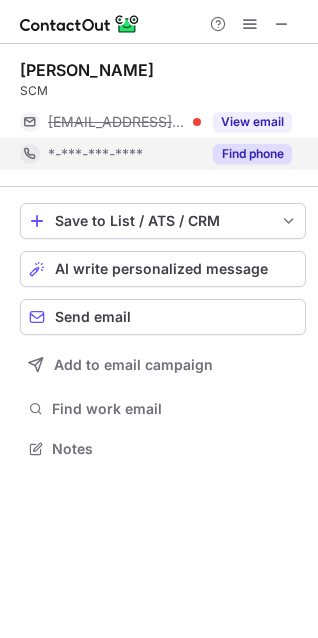 click on "Find phone" at bounding box center (252, 154) 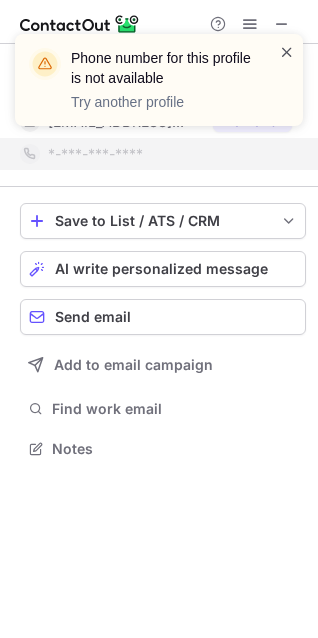 click at bounding box center (287, 52) 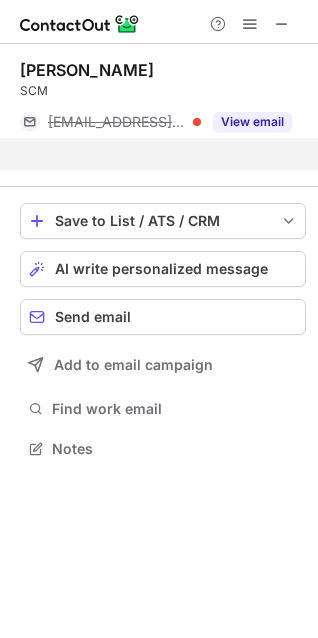 scroll, scrollTop: 402, scrollLeft: 318, axis: both 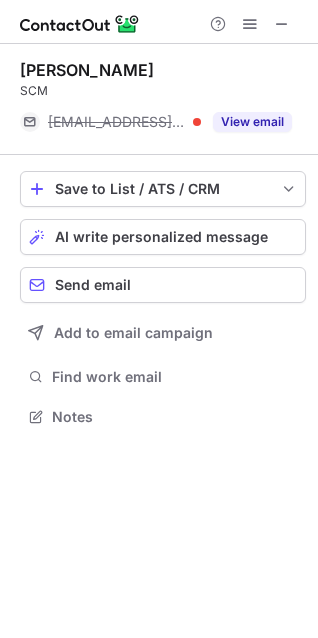 click on "Phone number for this profile is not available Try another profile" at bounding box center [159, 34] 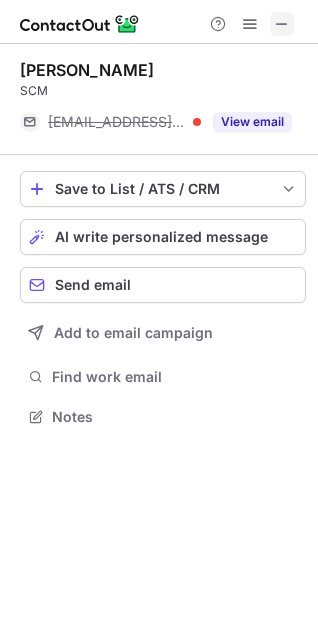 click at bounding box center [282, 24] 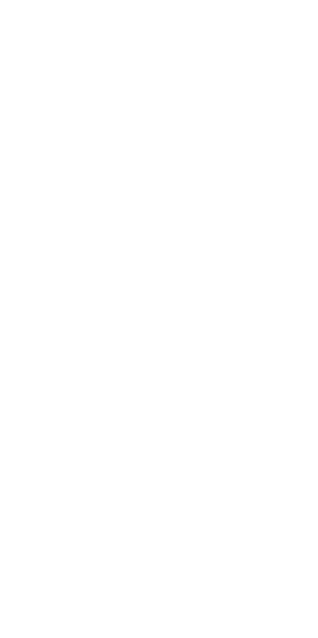scroll, scrollTop: 0, scrollLeft: 0, axis: both 